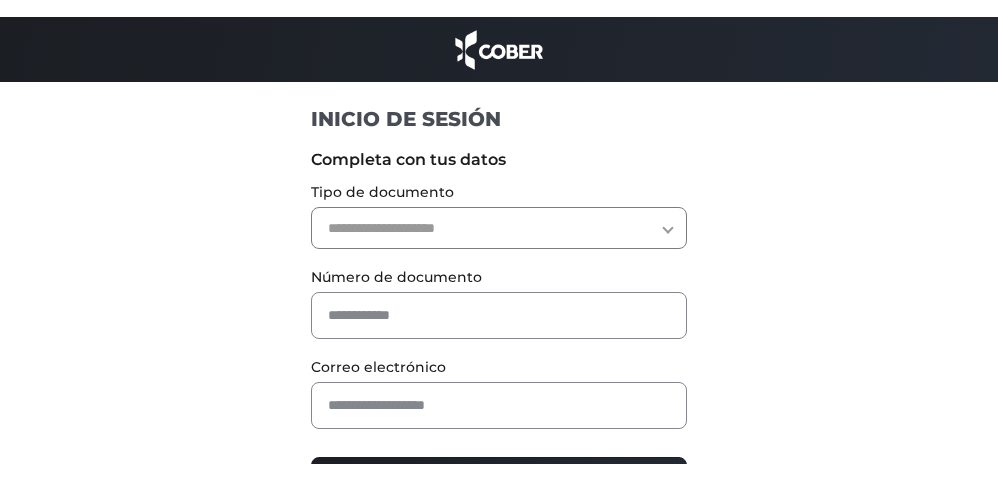 scroll, scrollTop: 0, scrollLeft: 0, axis: both 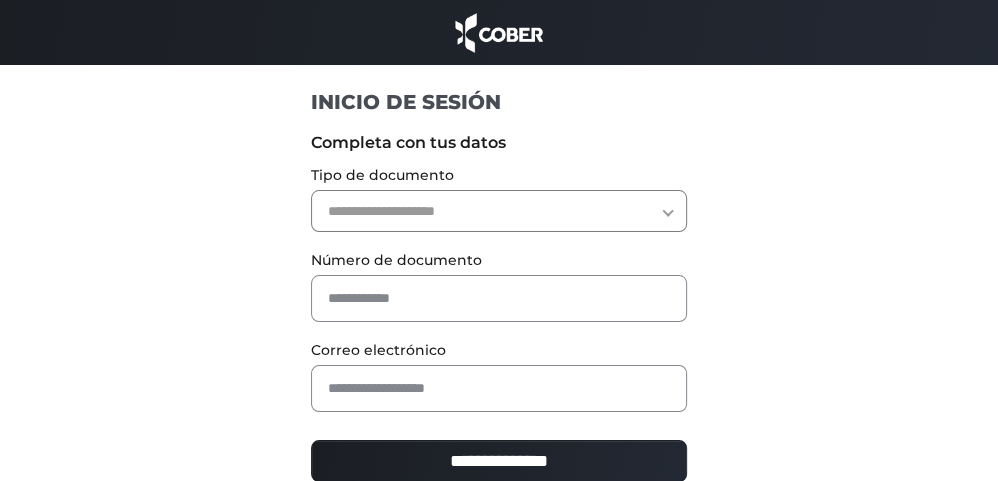 click on "**********" at bounding box center (499, 211) 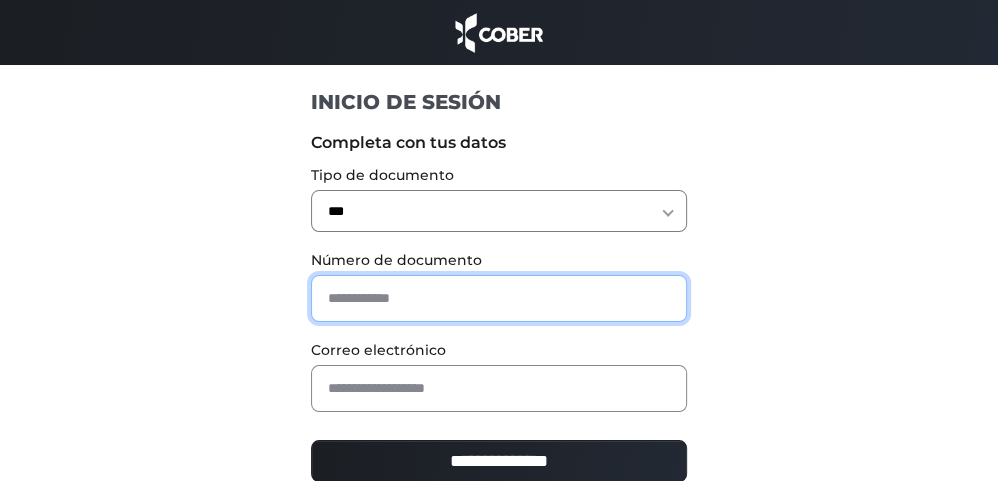 click at bounding box center [499, 298] 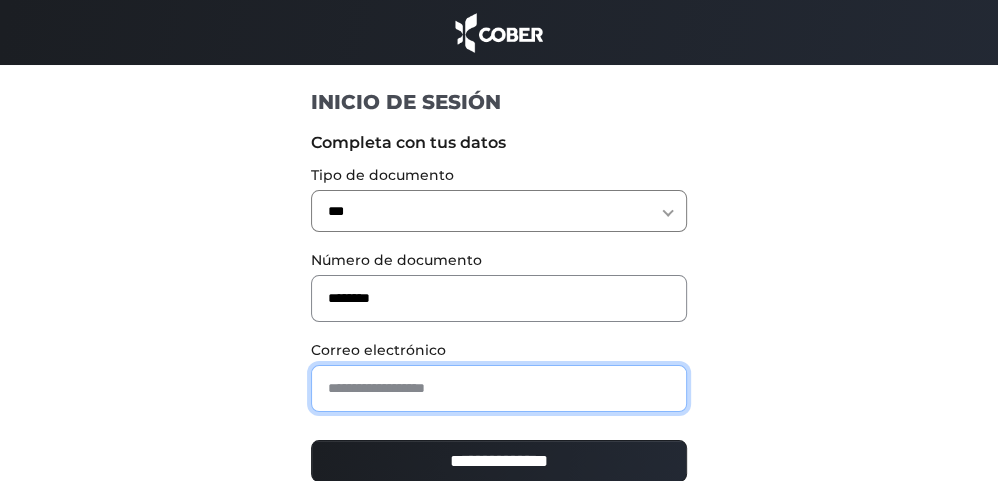 click at bounding box center [499, 388] 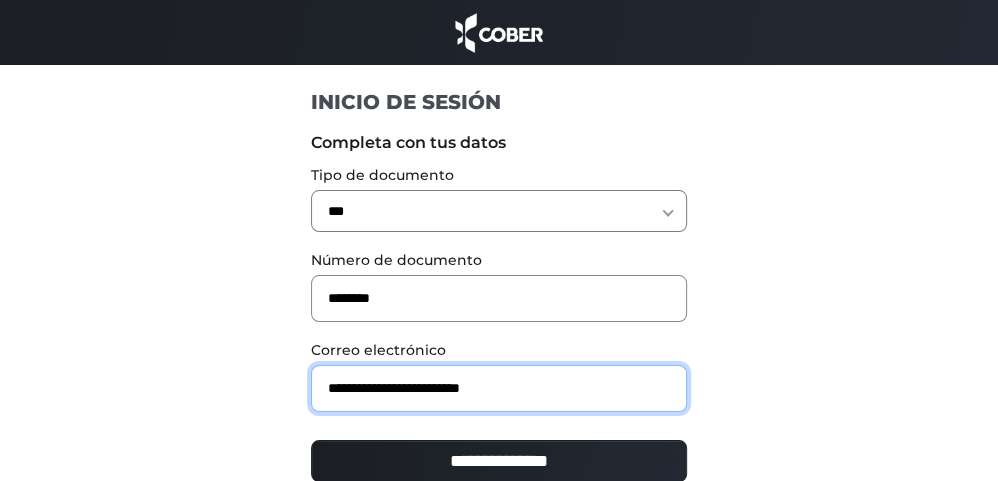 drag, startPoint x: 475, startPoint y: 389, endPoint x: 450, endPoint y: 385, distance: 25.317978 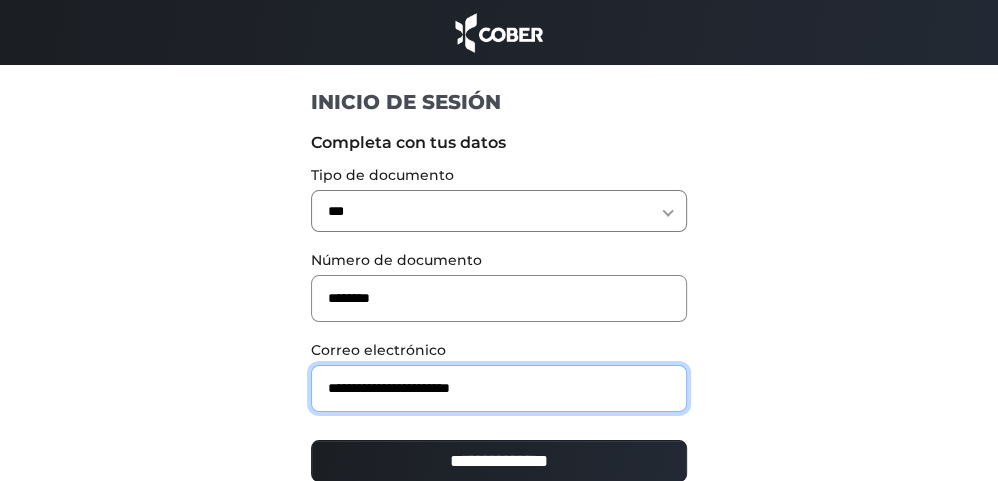 type on "**********" 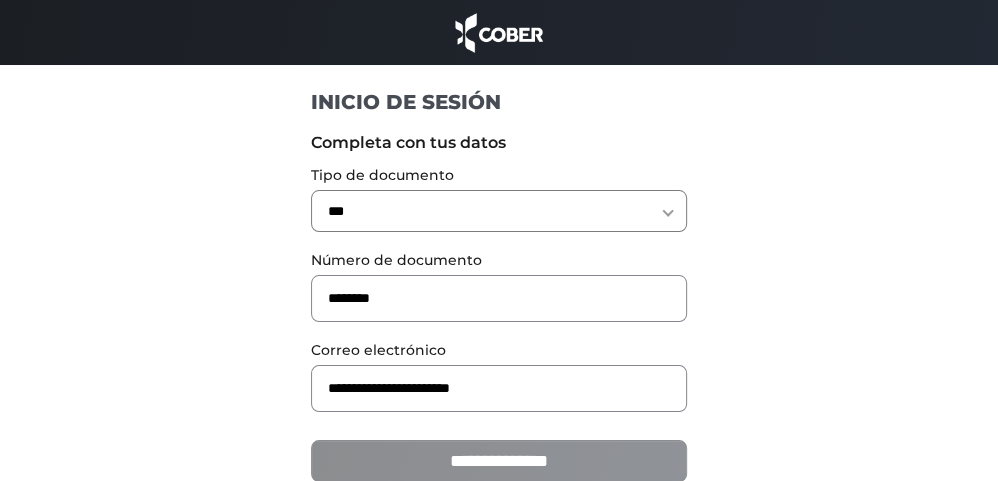 click on "**********" at bounding box center [499, 461] 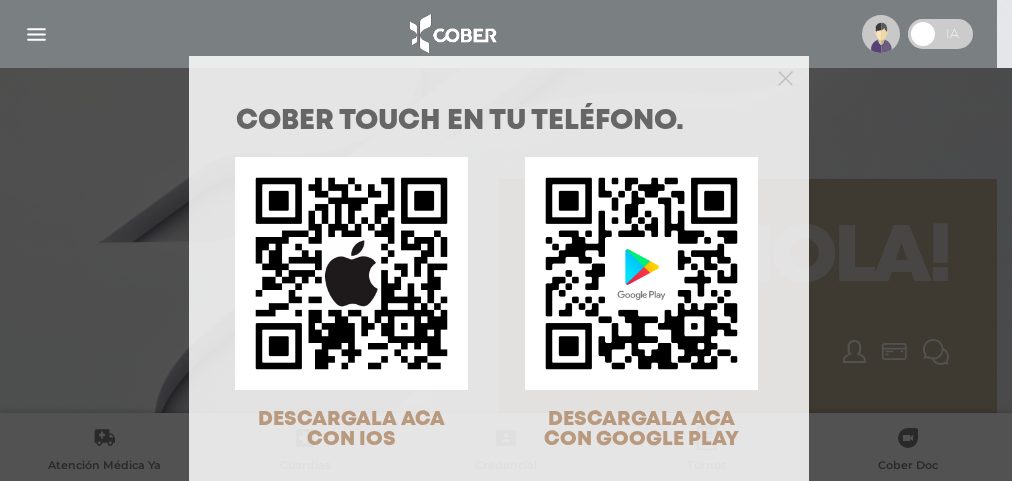 scroll, scrollTop: 0, scrollLeft: 0, axis: both 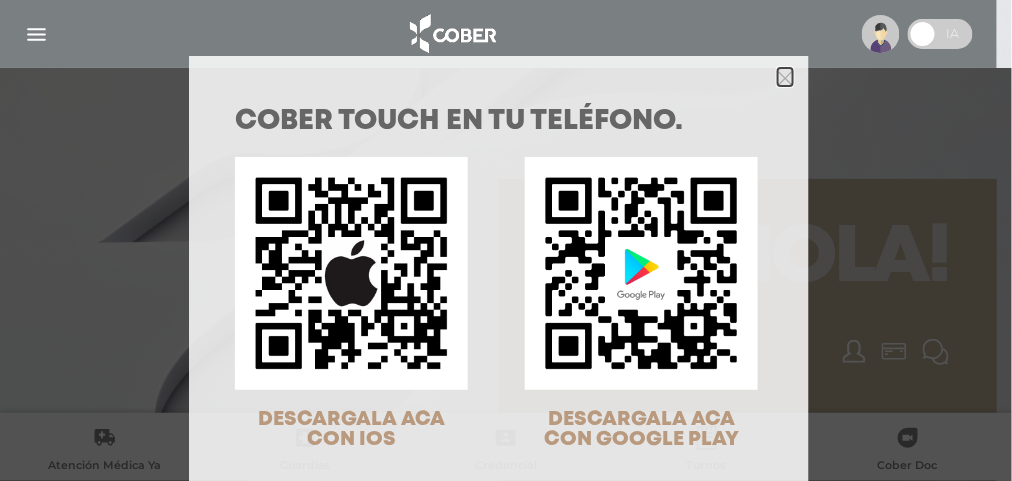 click 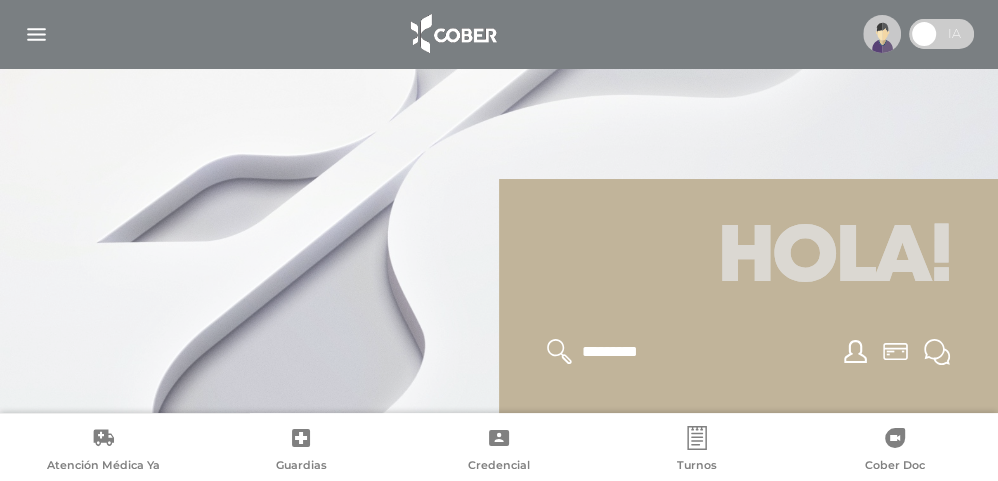 click at bounding box center [36, 34] 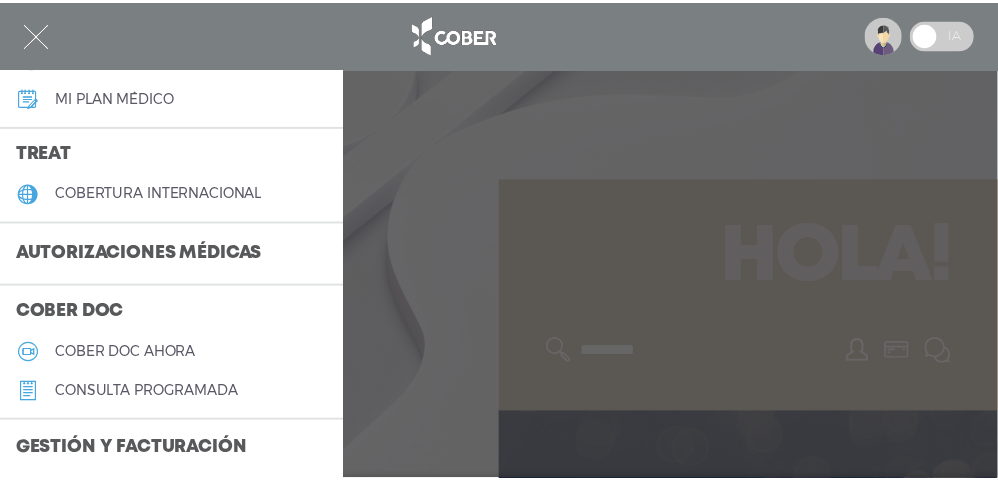 scroll, scrollTop: 400, scrollLeft: 0, axis: vertical 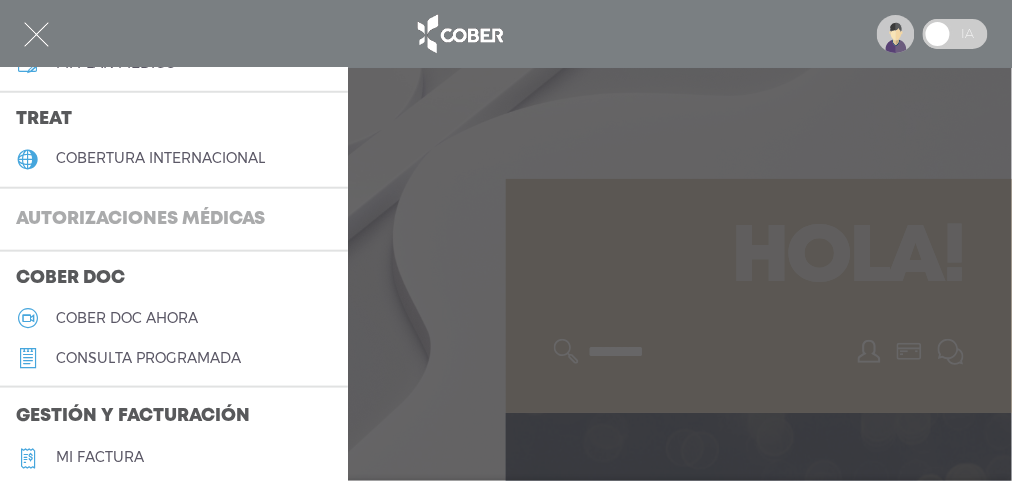 click on "Autorizaciones médicas" at bounding box center [140, 220] 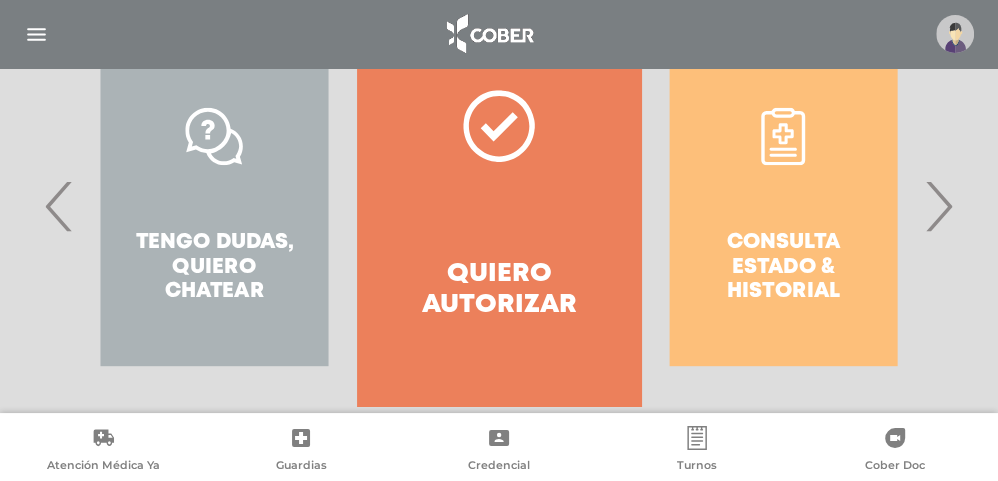 scroll, scrollTop: 500, scrollLeft: 0, axis: vertical 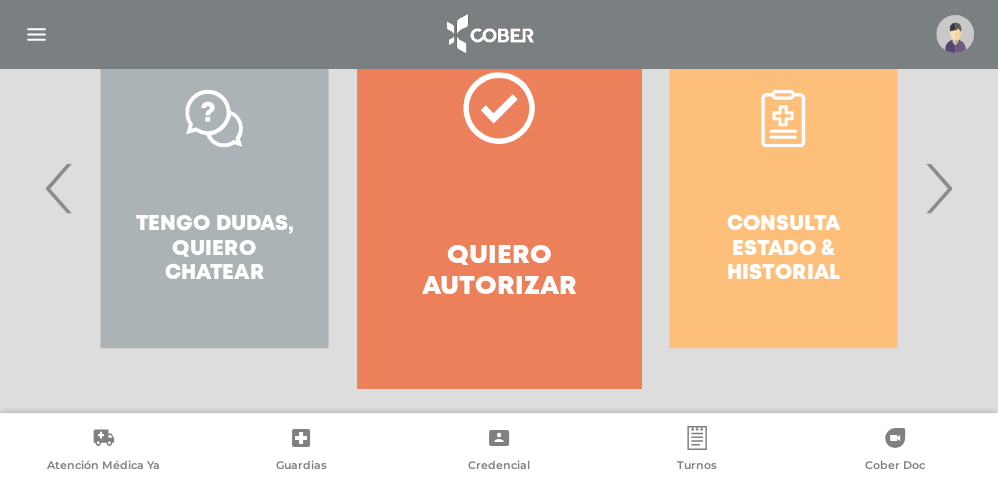 click on "›" at bounding box center (938, 188) 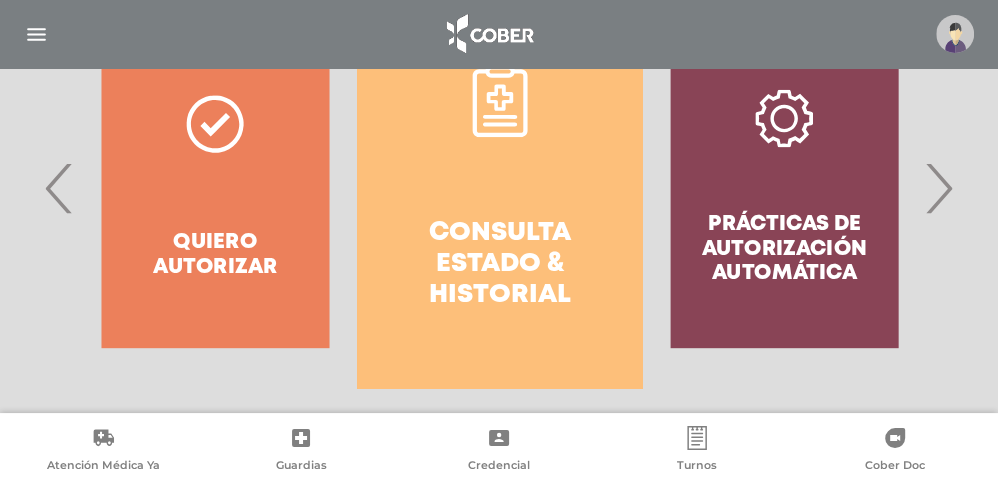 click on "Consulta estado & historial" at bounding box center (499, 265) 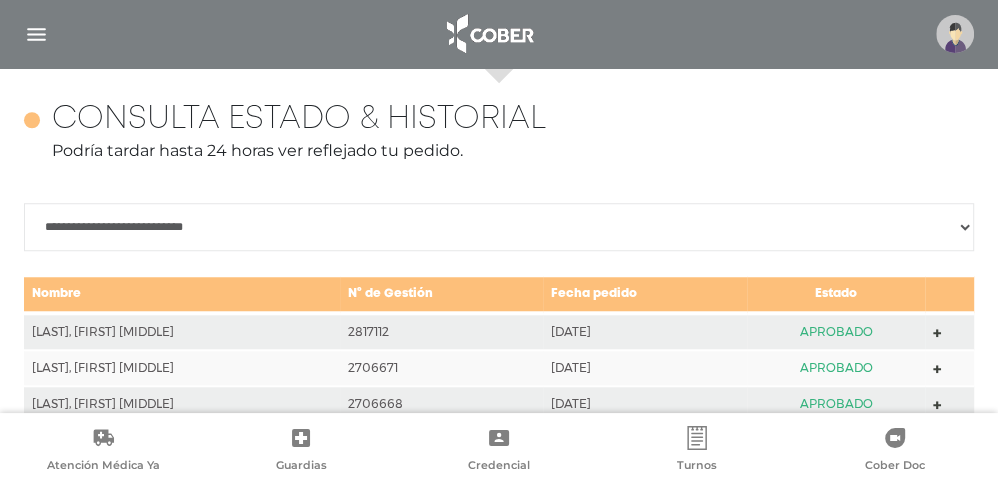 scroll, scrollTop: 888, scrollLeft: 0, axis: vertical 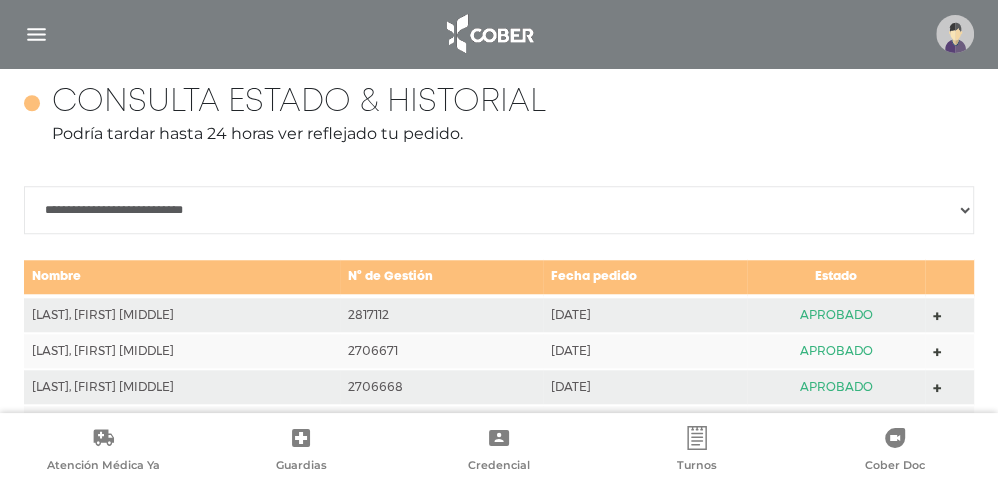 click on "**********" at bounding box center (499, 210) 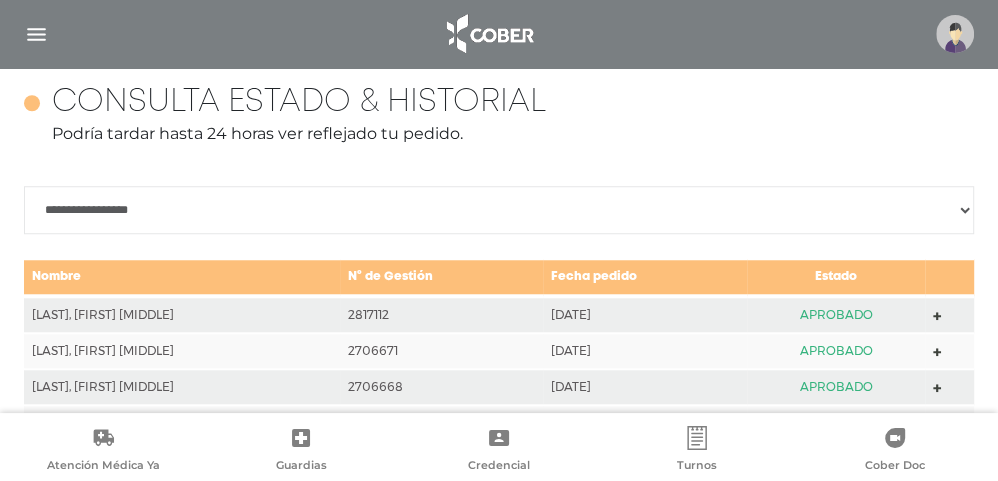 click on "**********" at bounding box center [499, 210] 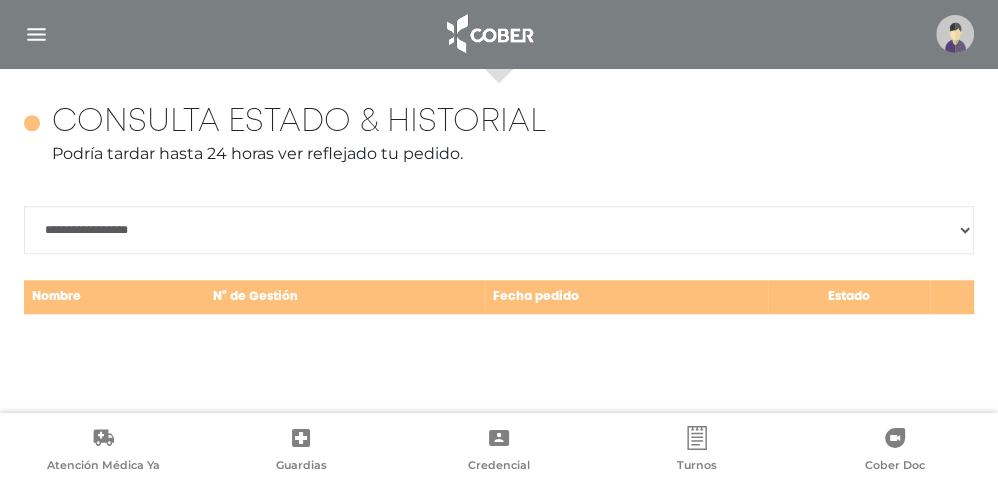 scroll, scrollTop: 868, scrollLeft: 0, axis: vertical 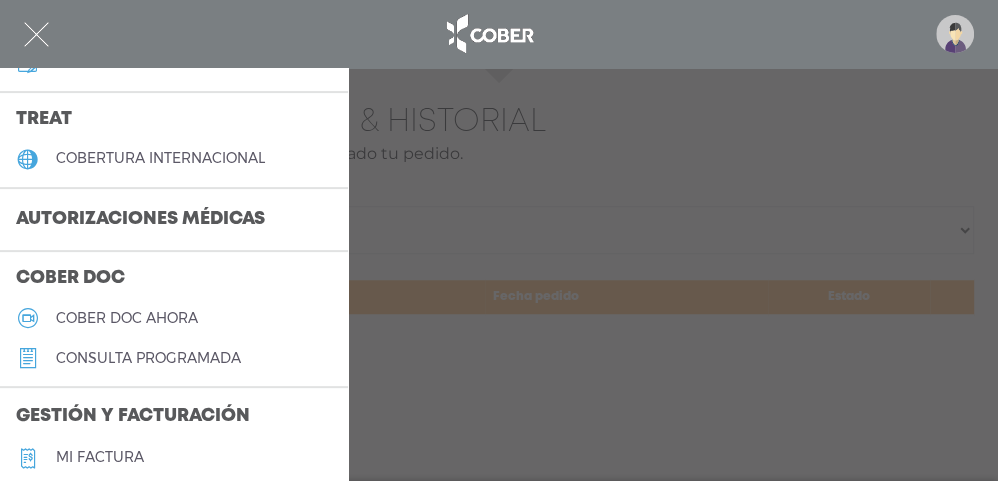 click on "Autorizaciones médicas" at bounding box center [140, 220] 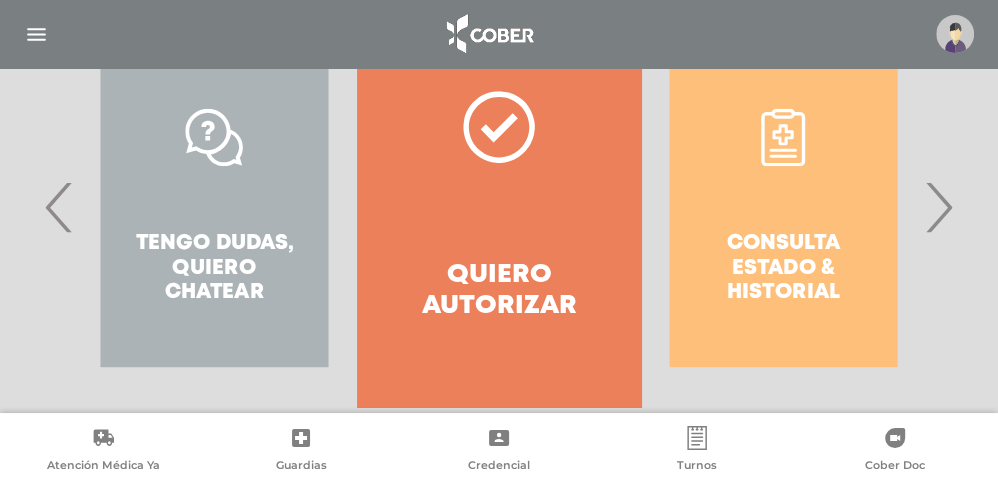 scroll, scrollTop: 500, scrollLeft: 0, axis: vertical 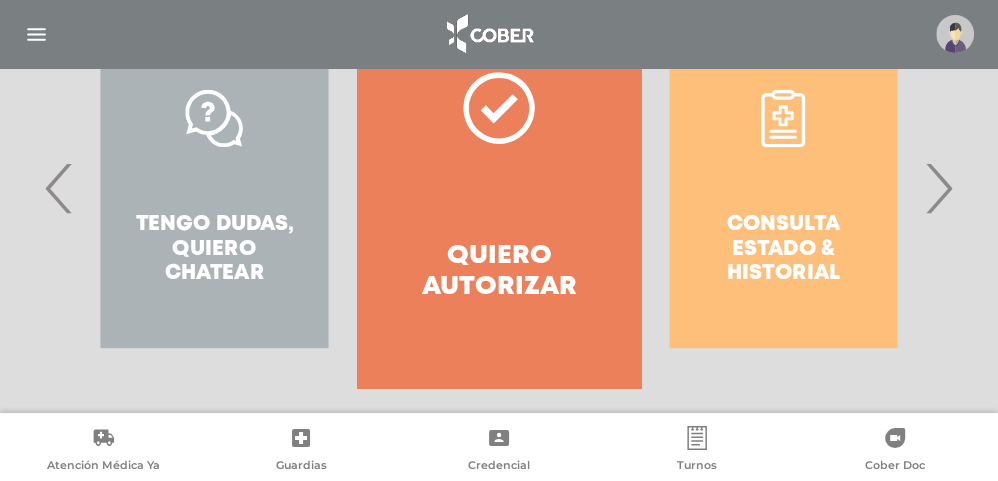 click on "›" at bounding box center (938, 188) 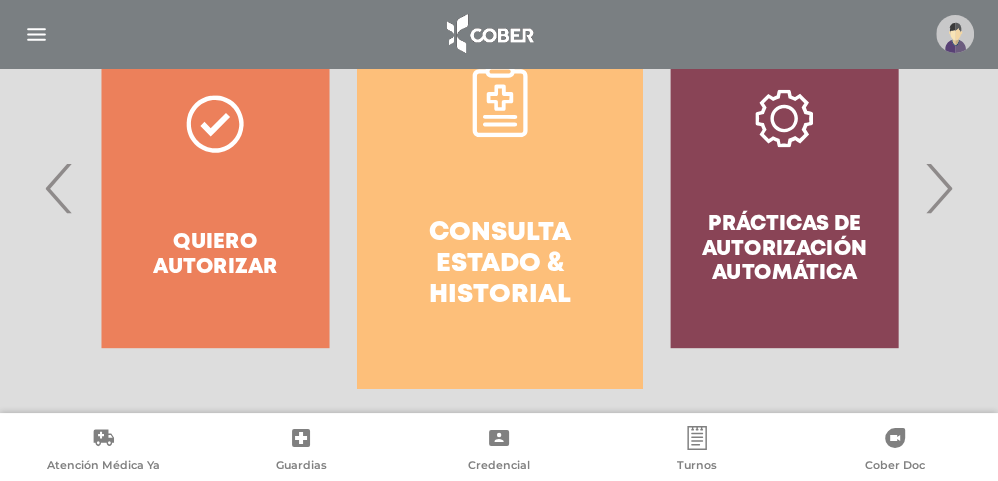 click on "›" at bounding box center [938, 188] 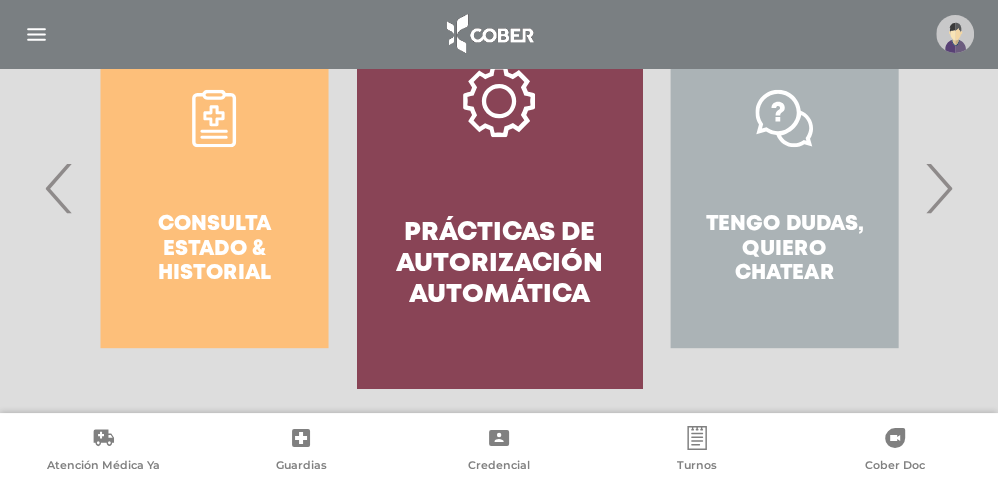 click on "›" at bounding box center (938, 188) 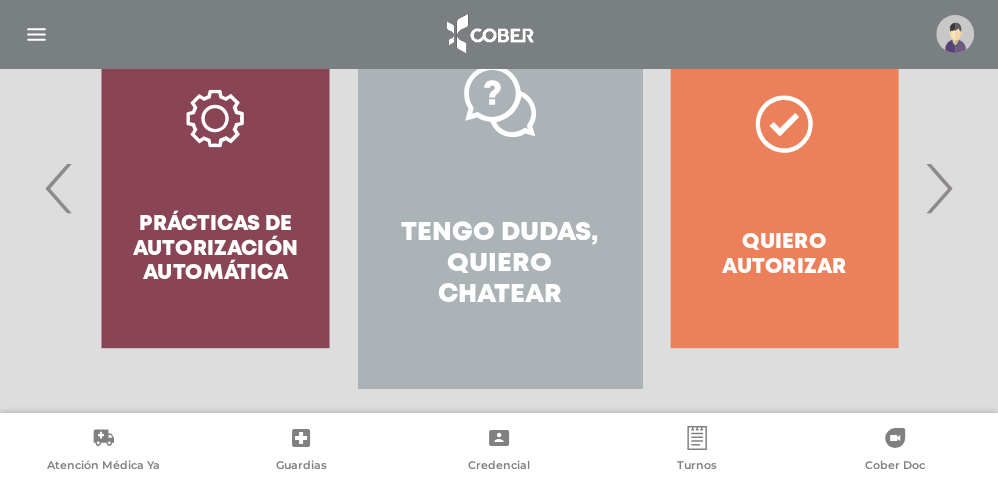 click on "Tengo dudas, quiero chatear" at bounding box center [500, 265] 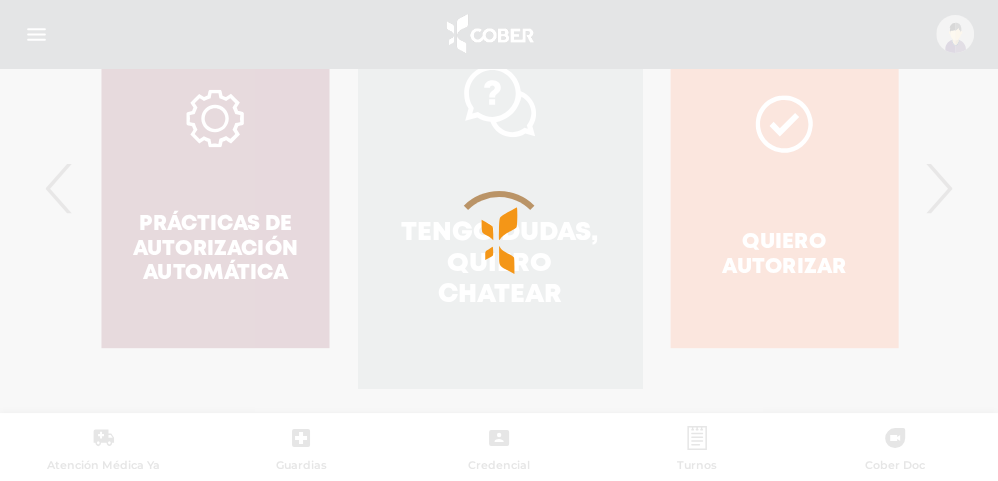 scroll, scrollTop: 668, scrollLeft: 0, axis: vertical 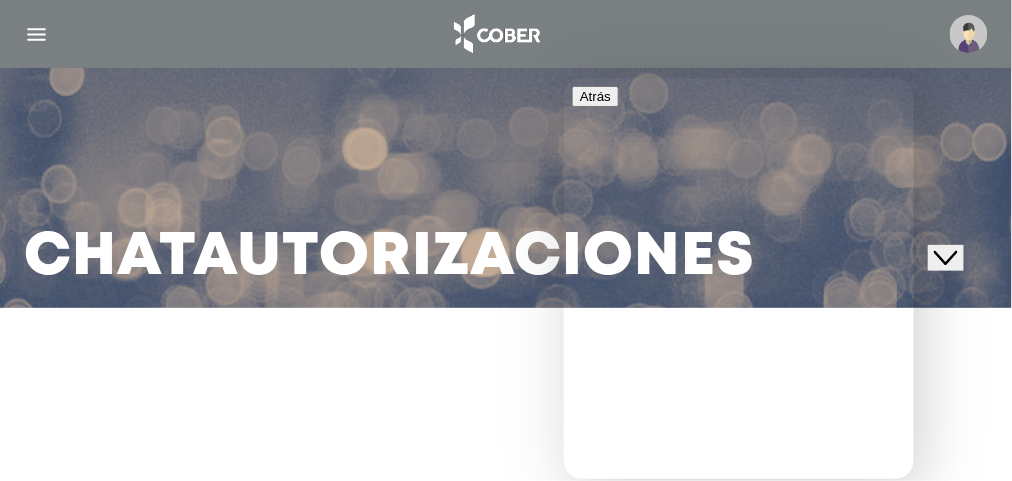 click at bounding box center [969, 34] 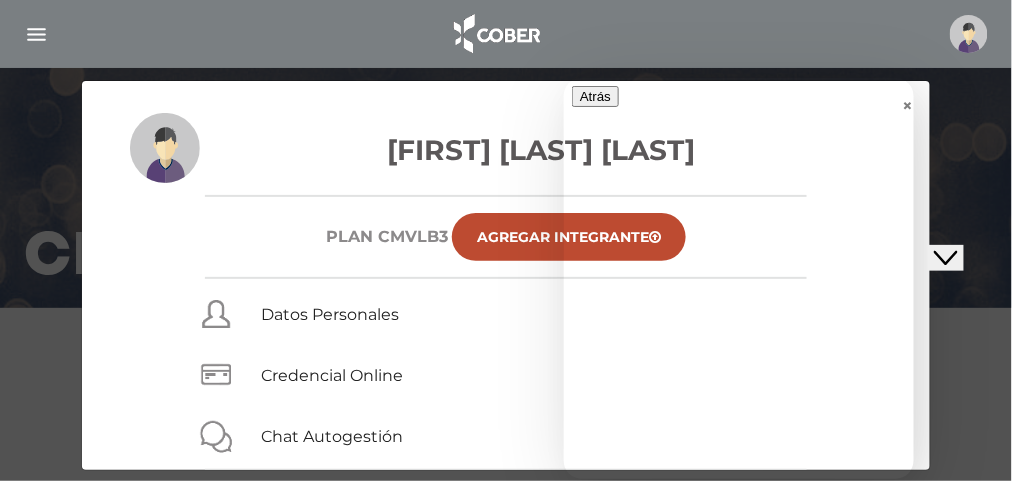 click at bounding box center [36, 34] 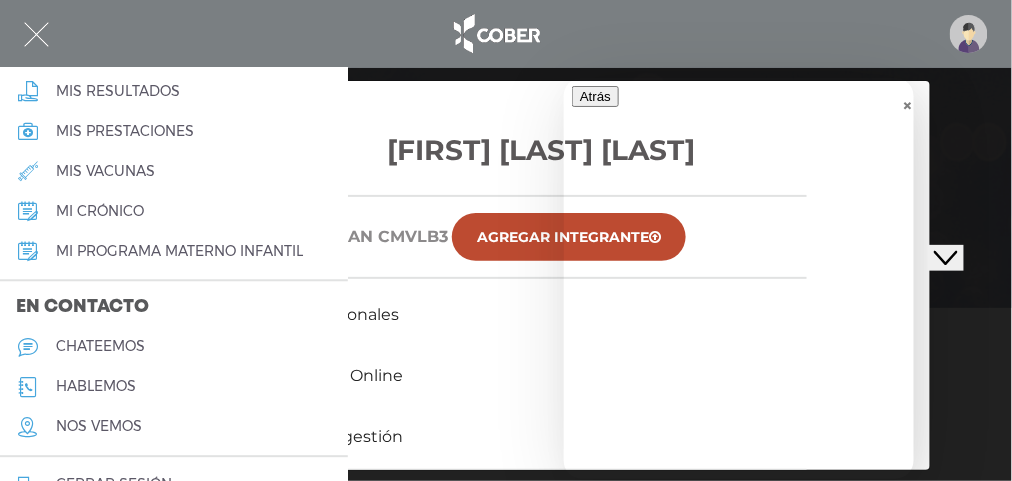 scroll, scrollTop: 1060, scrollLeft: 0, axis: vertical 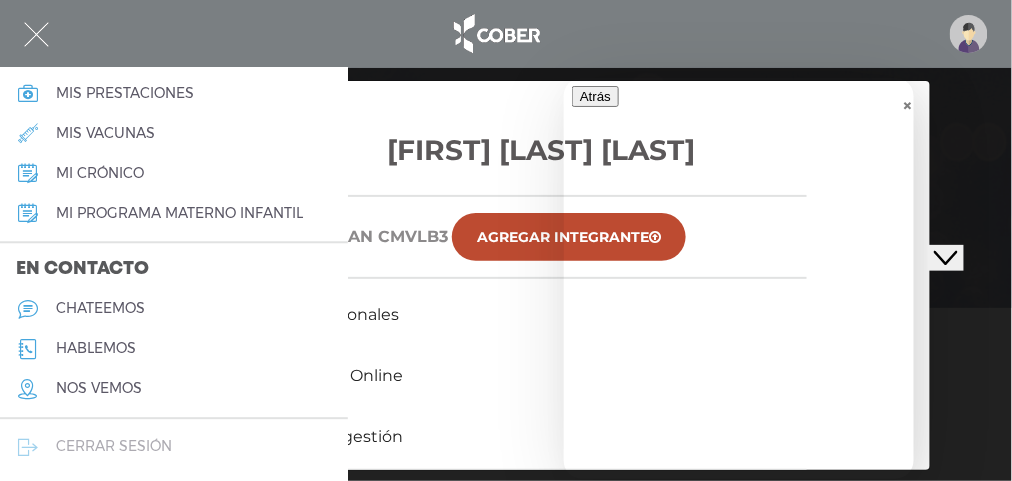 click on "cerrar sesión" at bounding box center [114, 446] 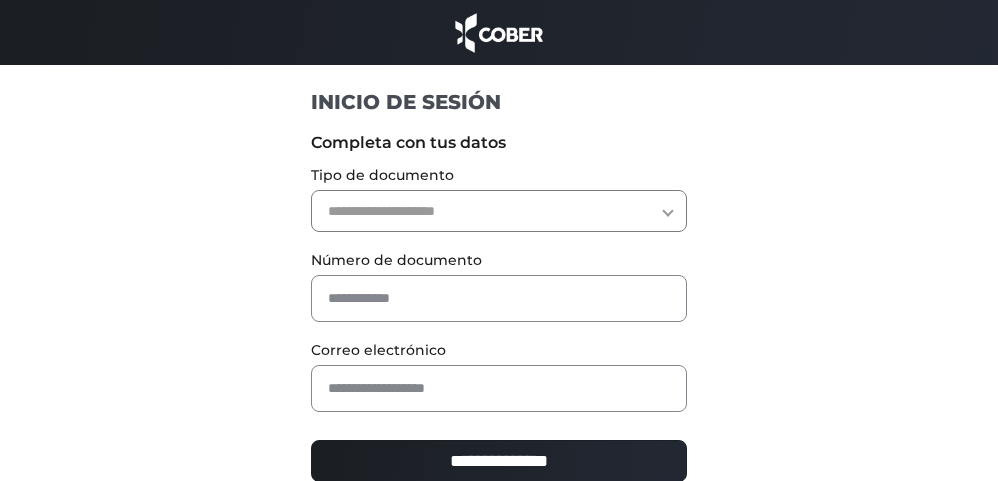 scroll, scrollTop: 0, scrollLeft: 0, axis: both 